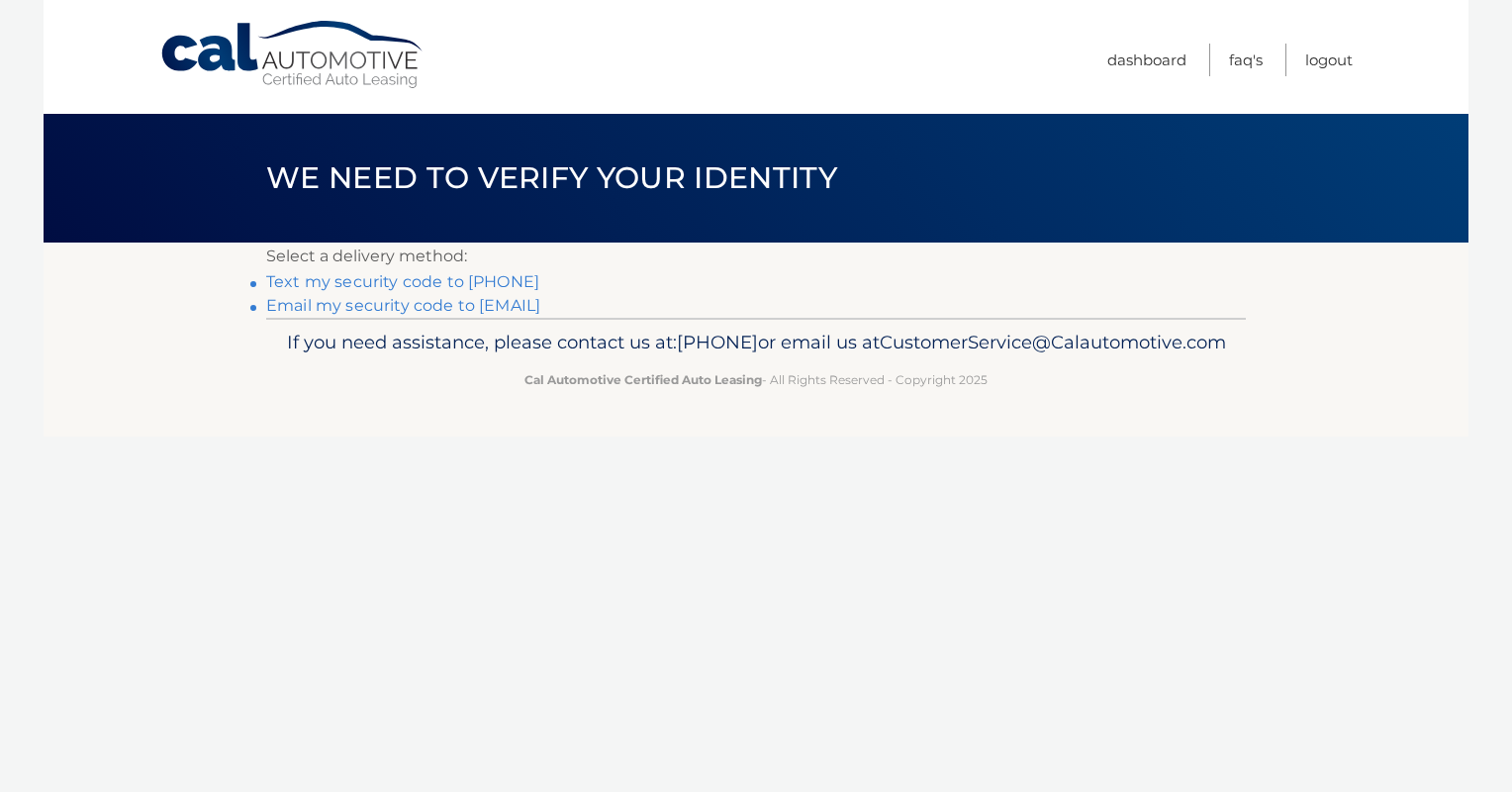scroll, scrollTop: 0, scrollLeft: 0, axis: both 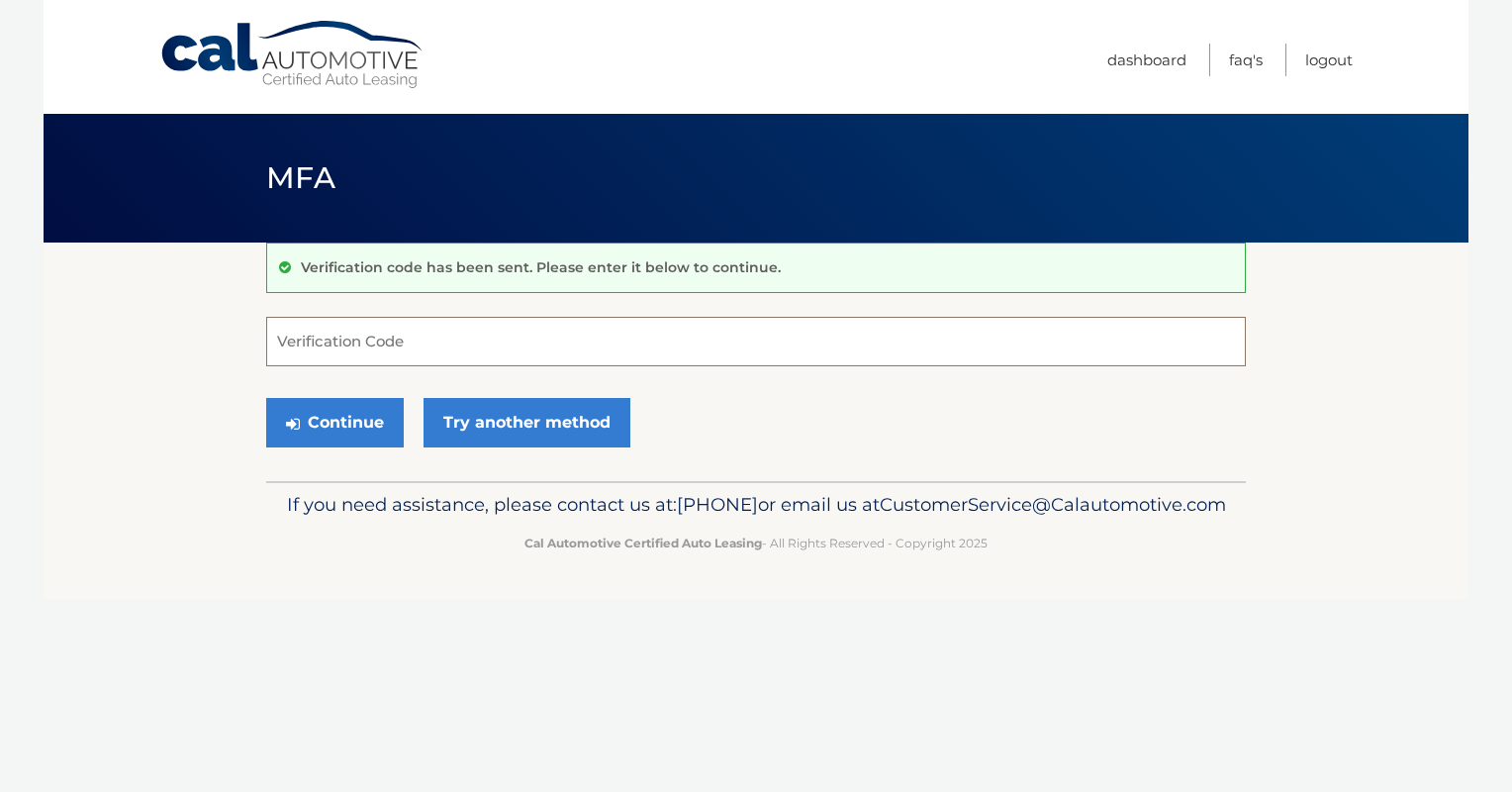 click on "Verification Code" at bounding box center (756, 342) 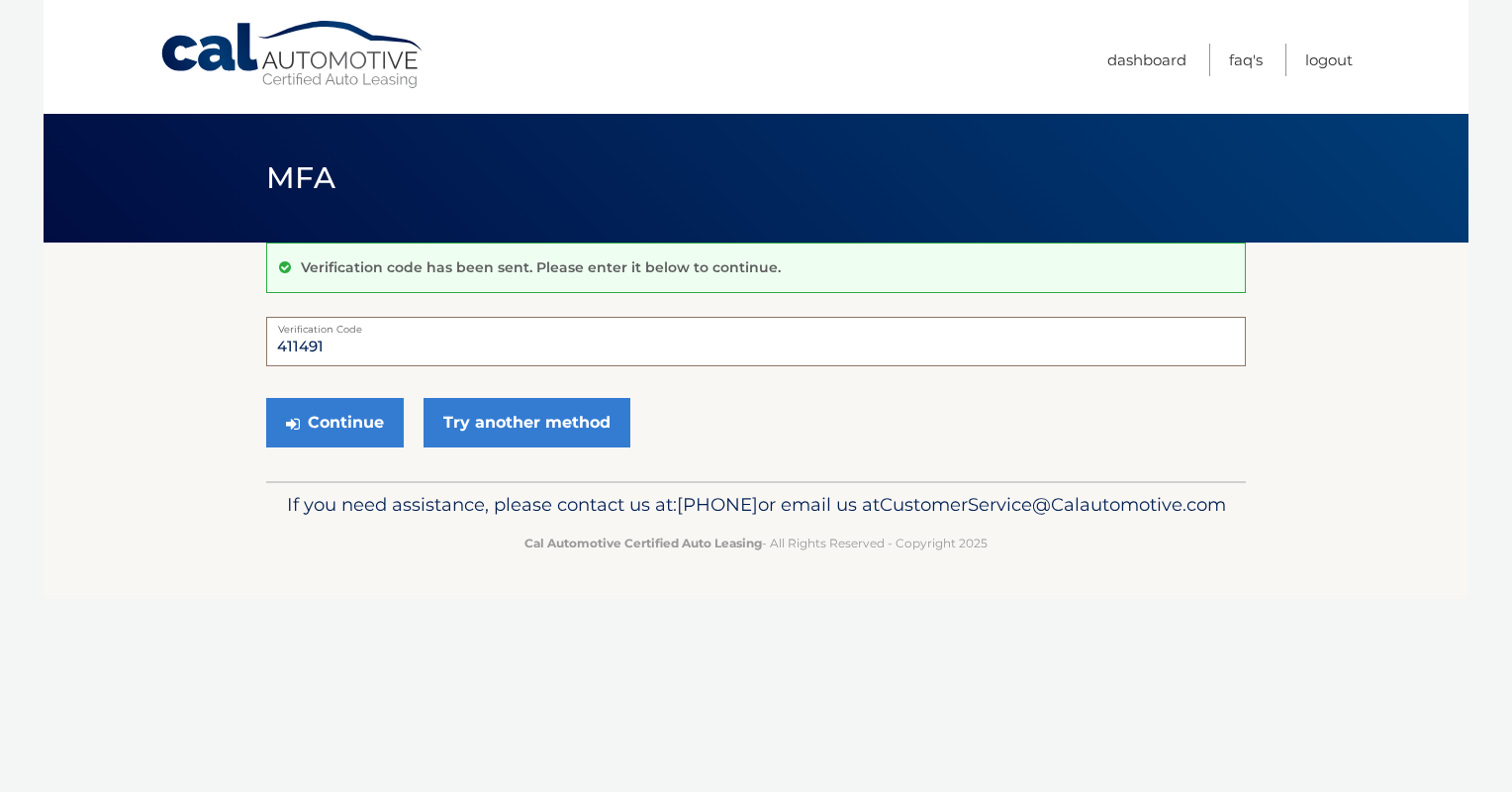 type on "411491" 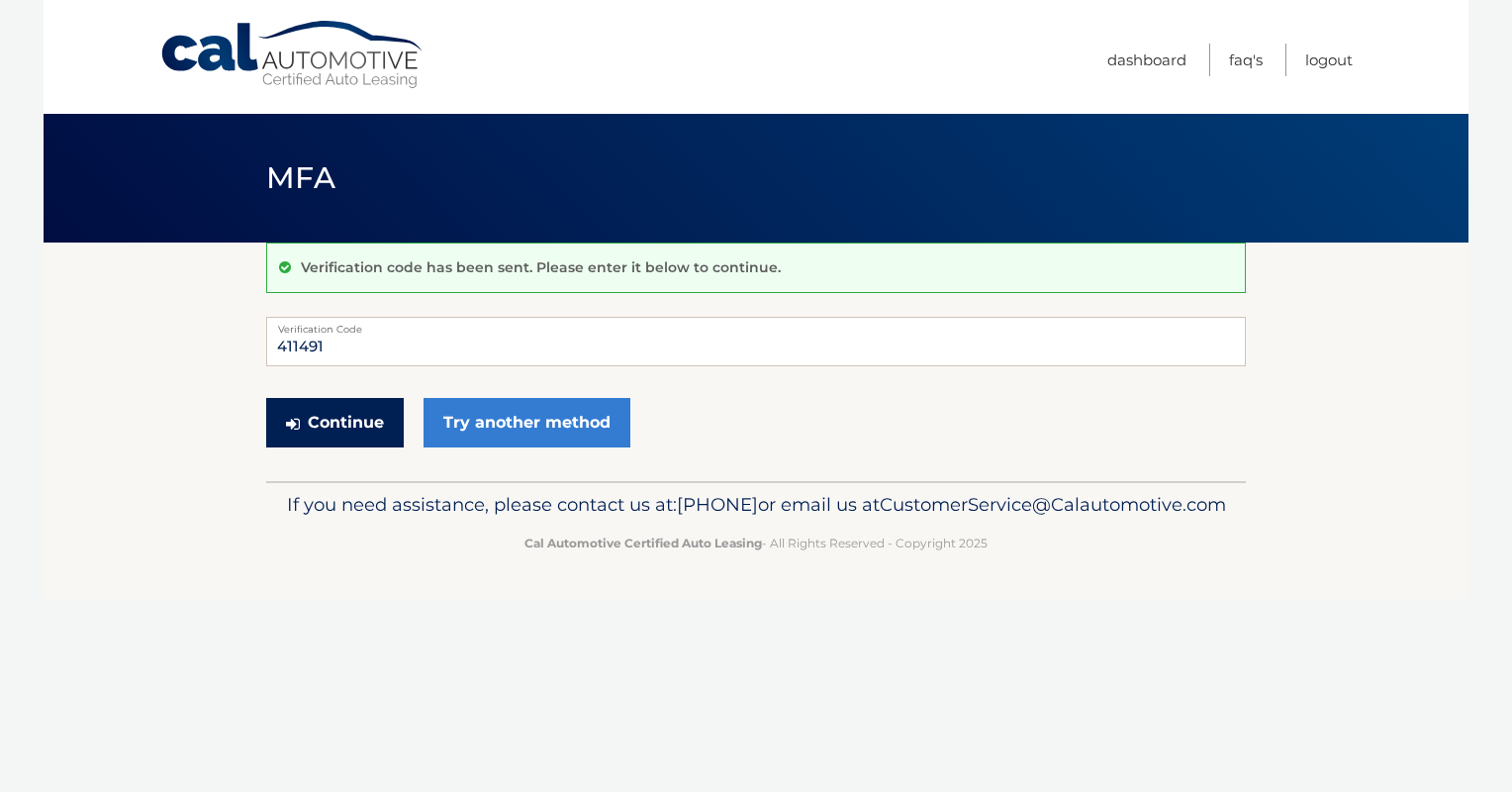 click on "Continue" at bounding box center [334, 423] 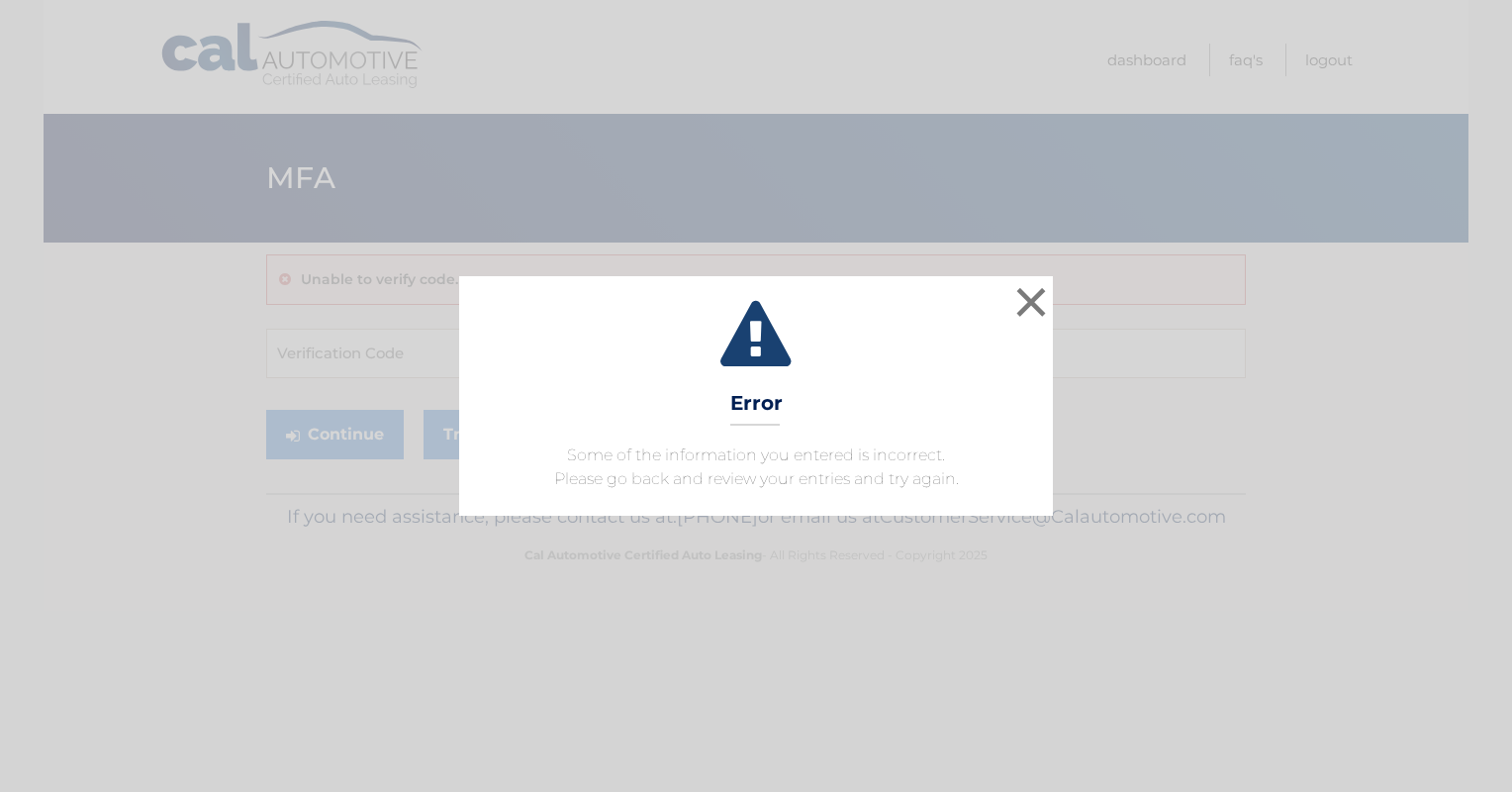 scroll, scrollTop: 0, scrollLeft: 0, axis: both 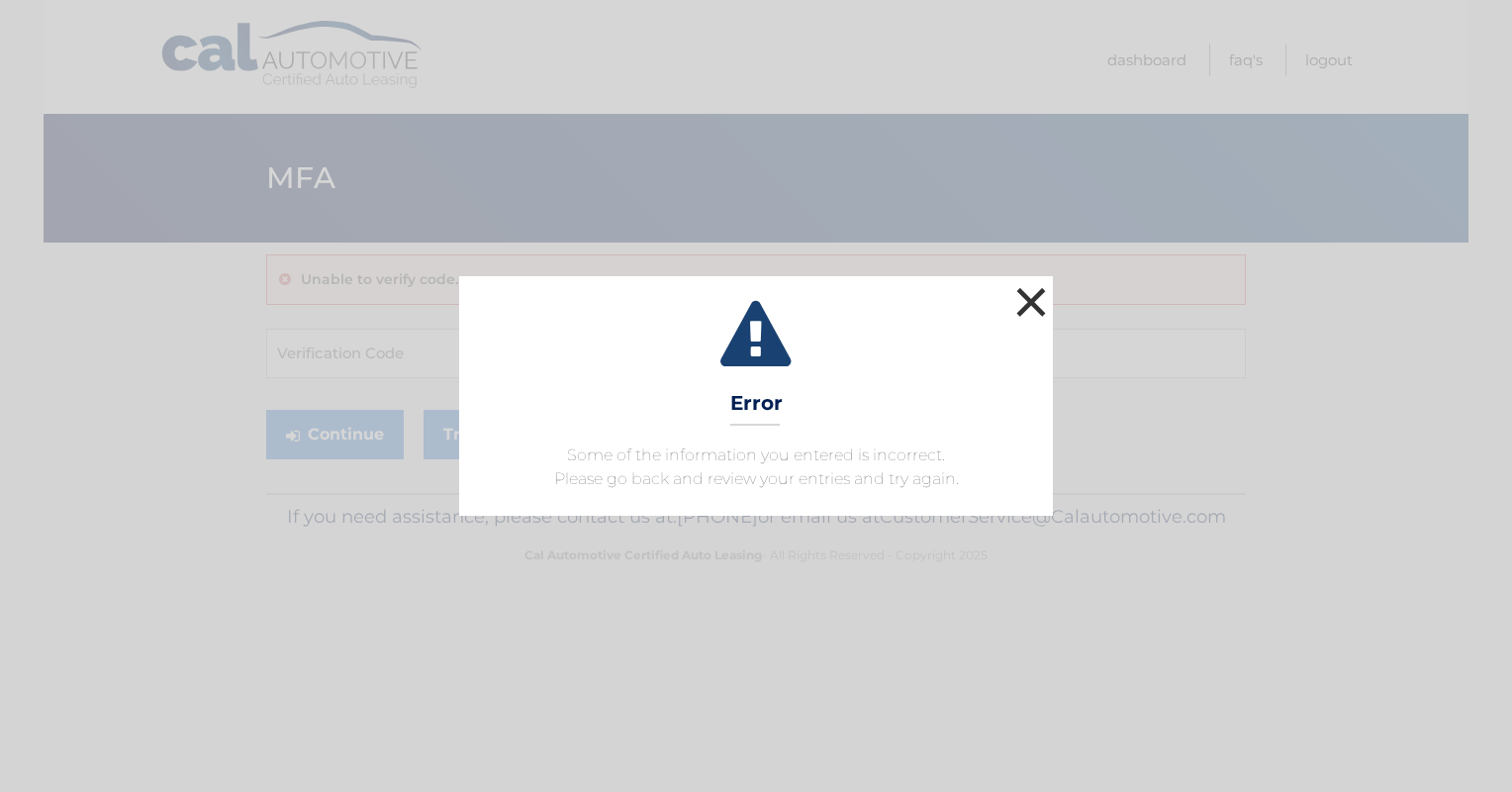 click on "×" at bounding box center (1031, 302) 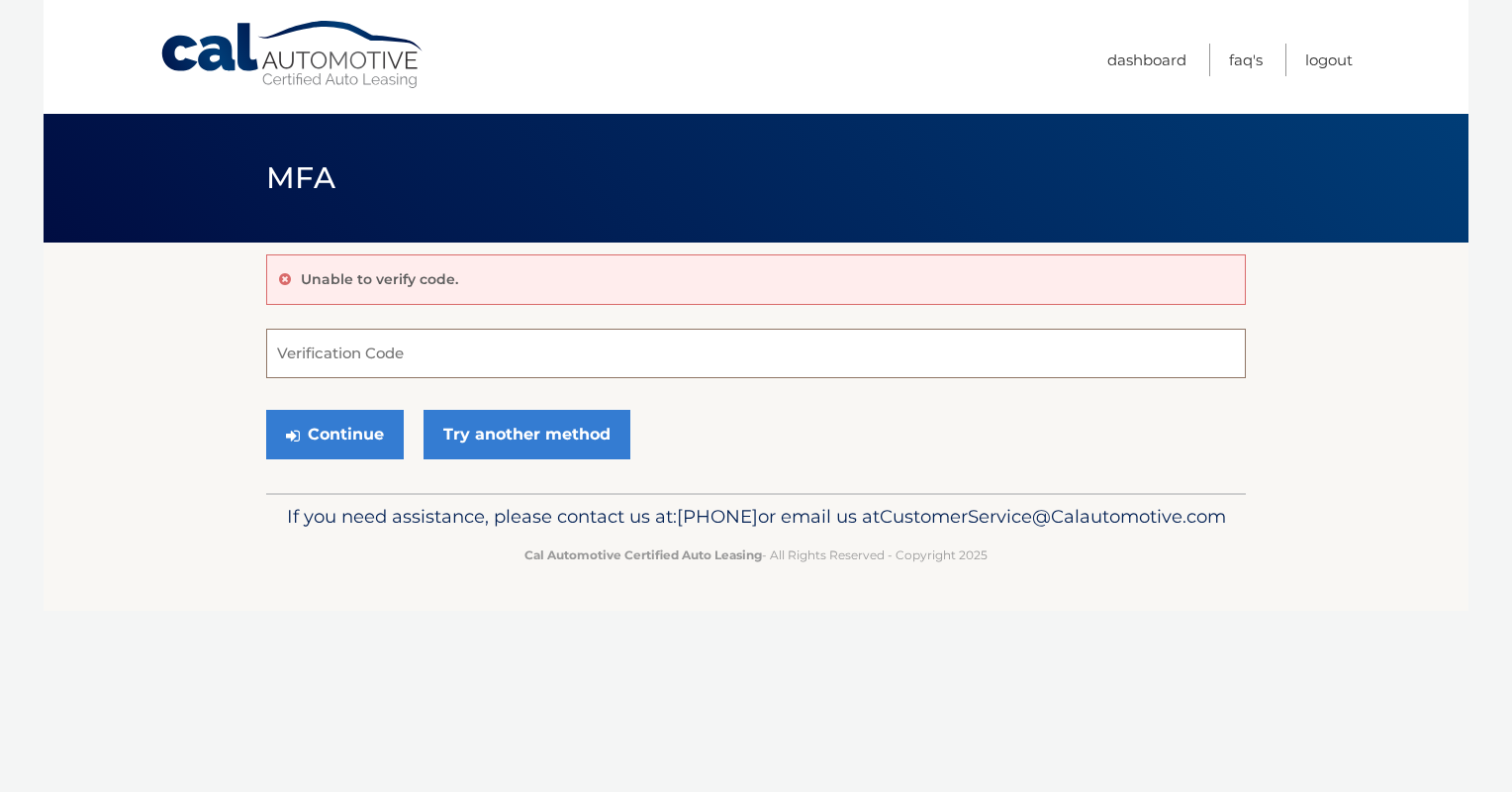 click on "Verification Code" at bounding box center [756, 353] 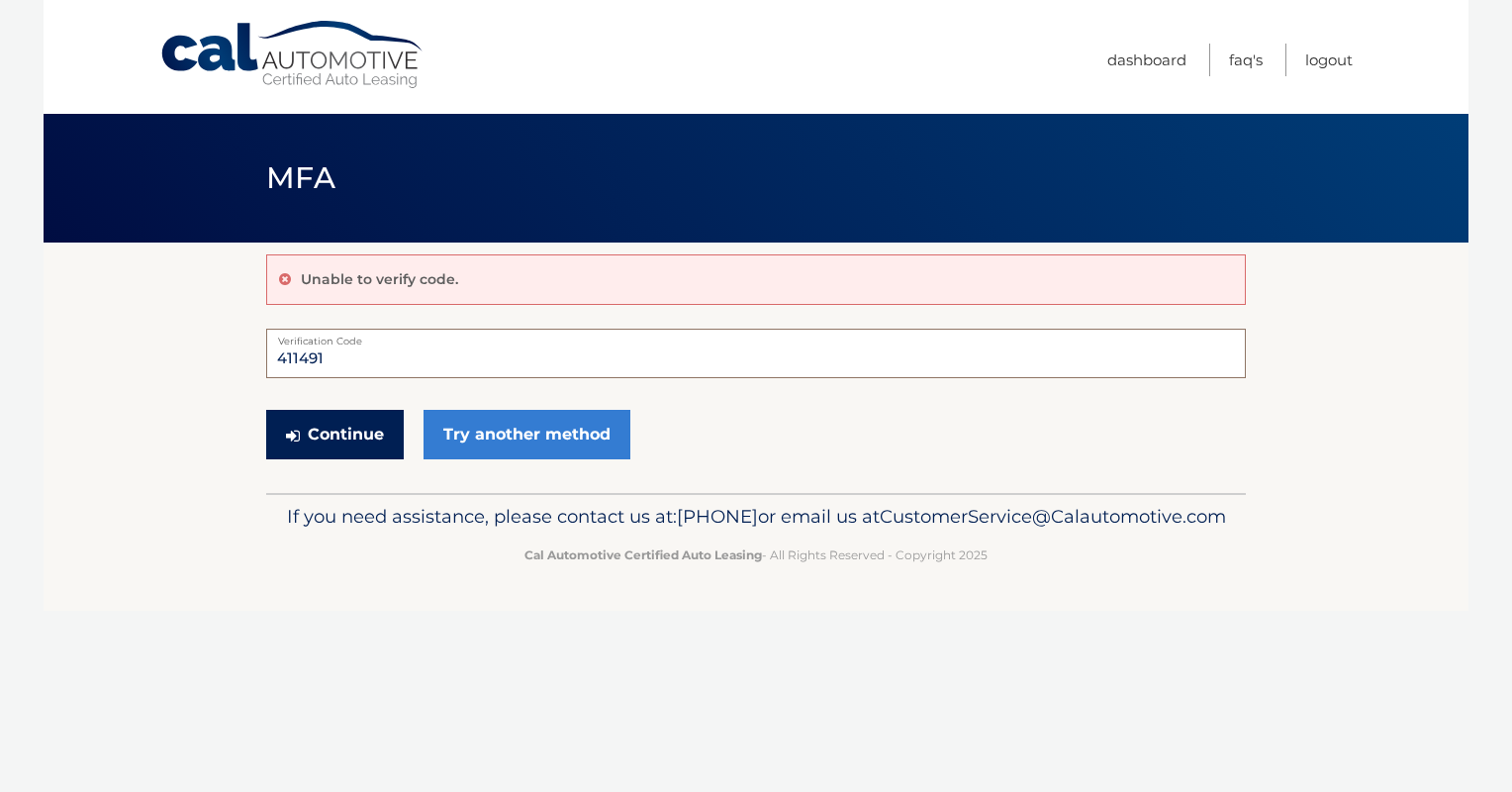 type on "411491" 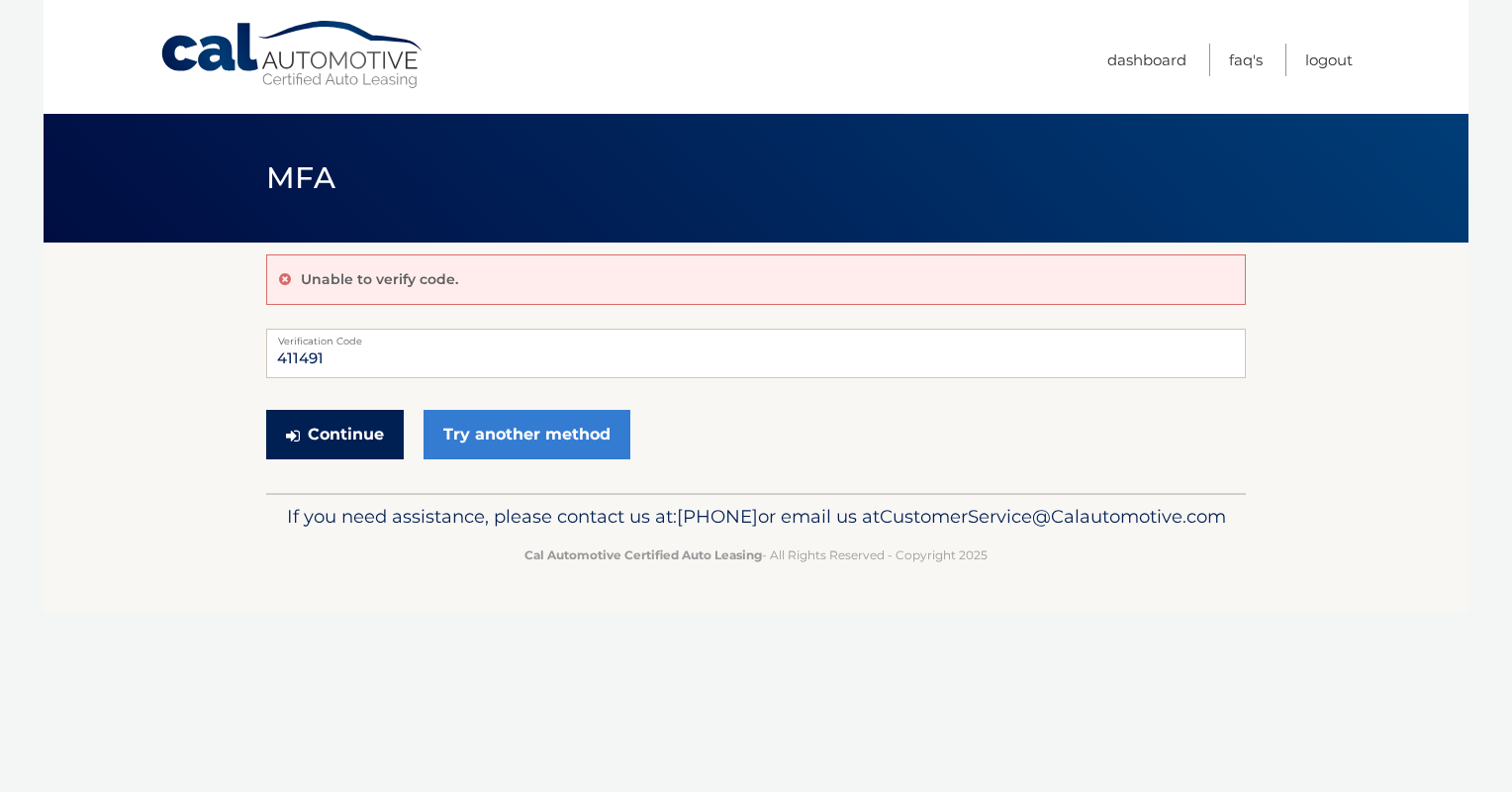 click on "Continue" at bounding box center (334, 435) 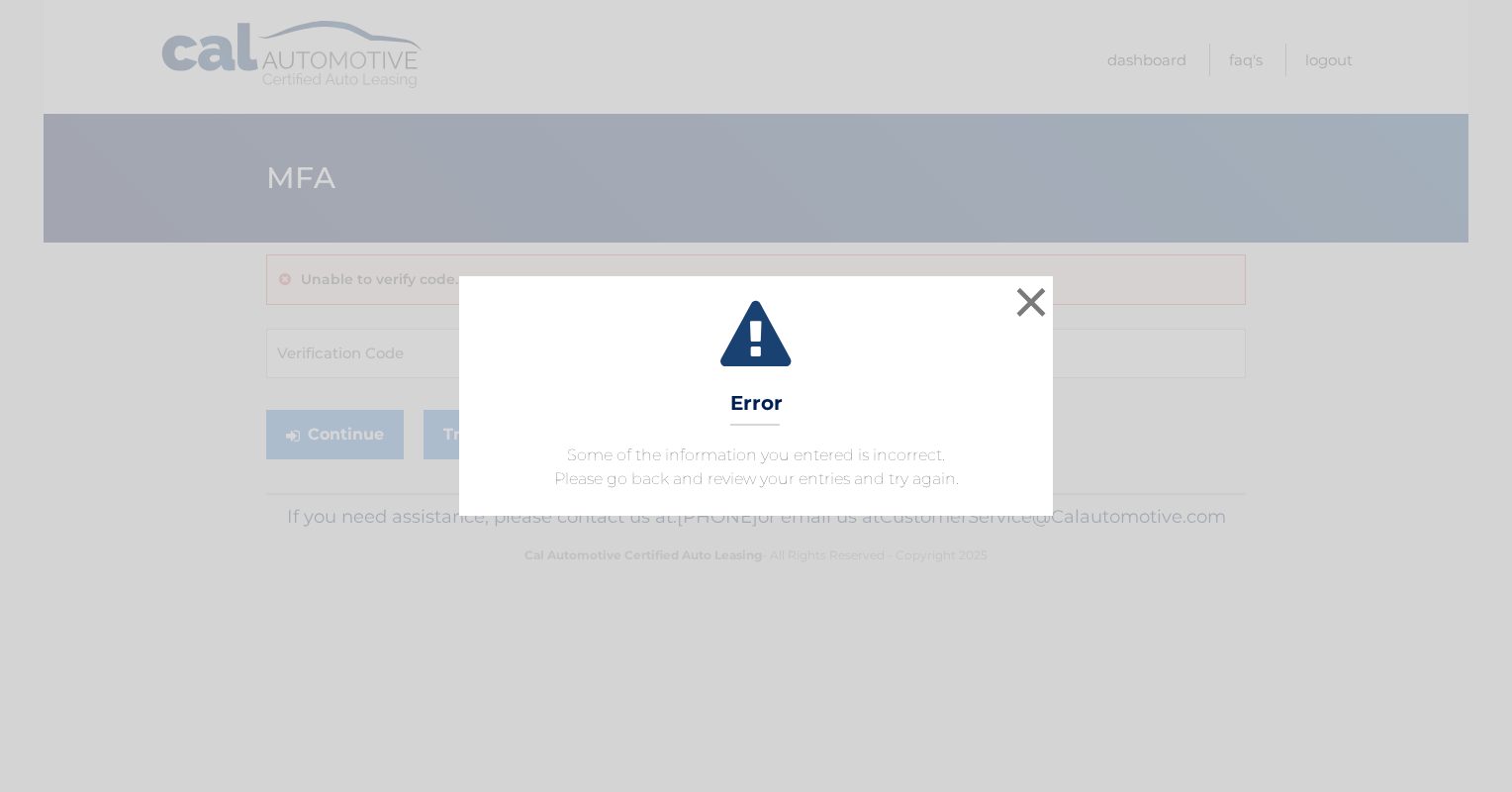 scroll, scrollTop: 0, scrollLeft: 0, axis: both 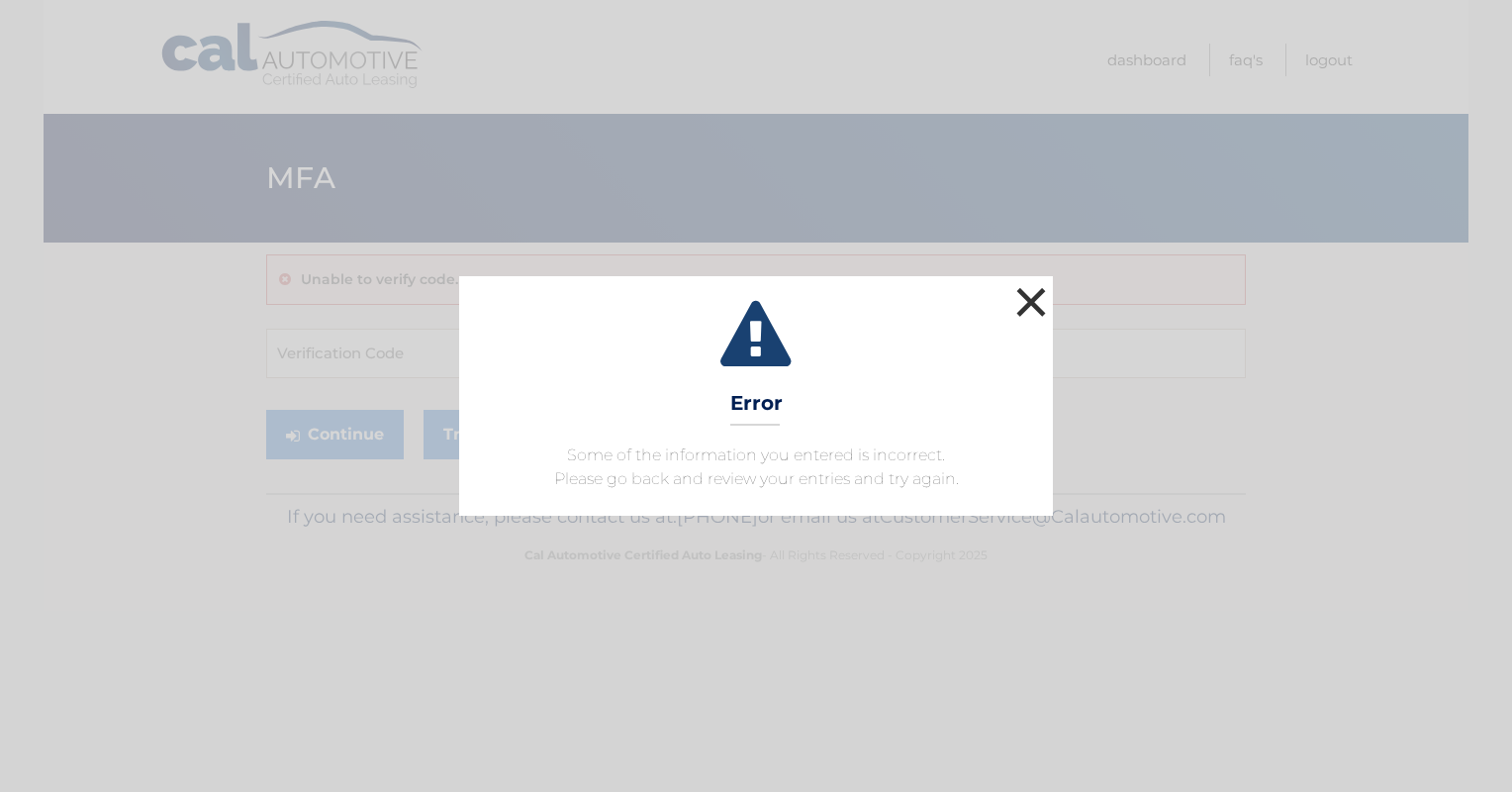 click on "×" at bounding box center [1031, 302] 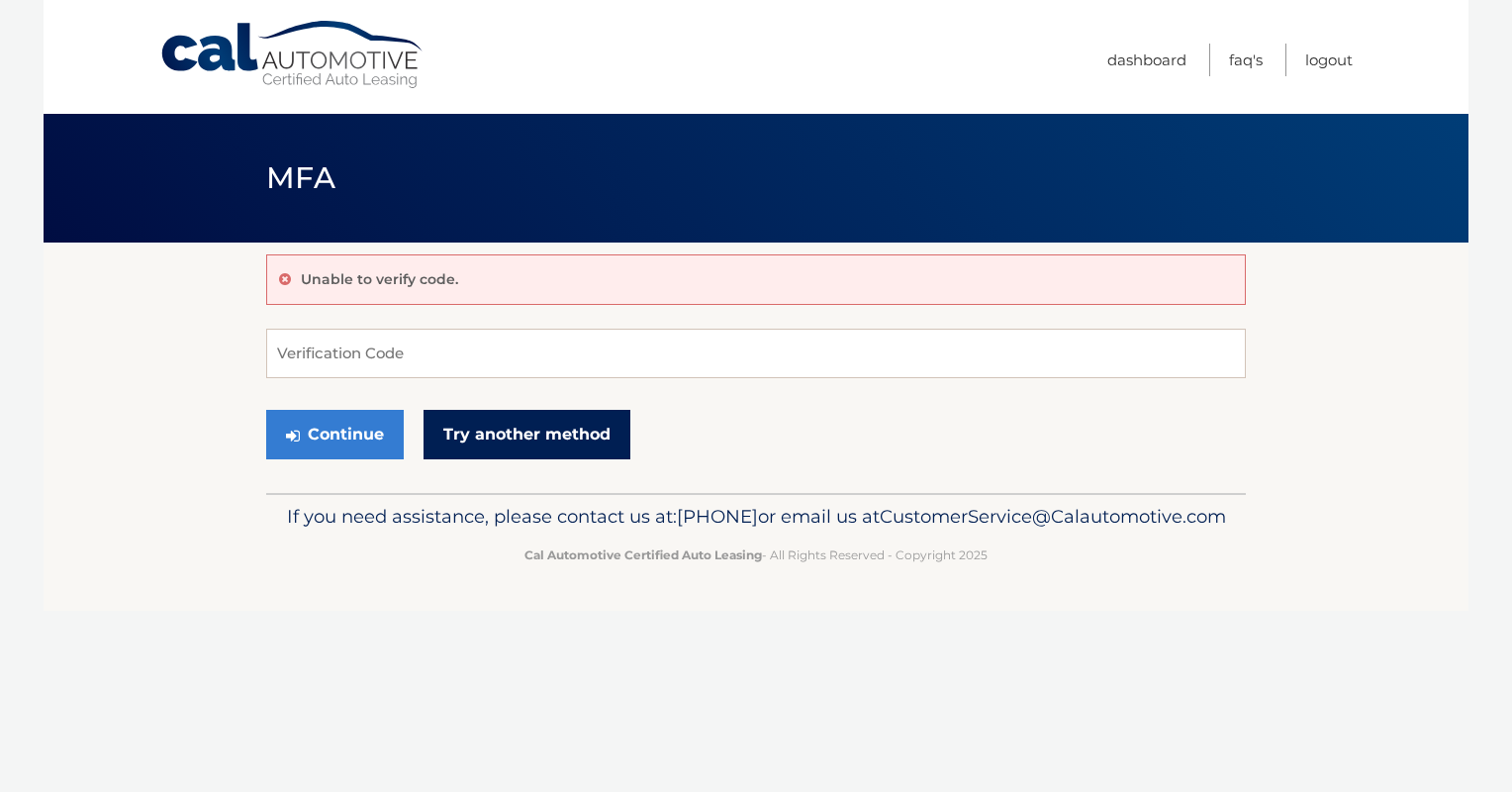 click on "Try another method" at bounding box center (526, 435) 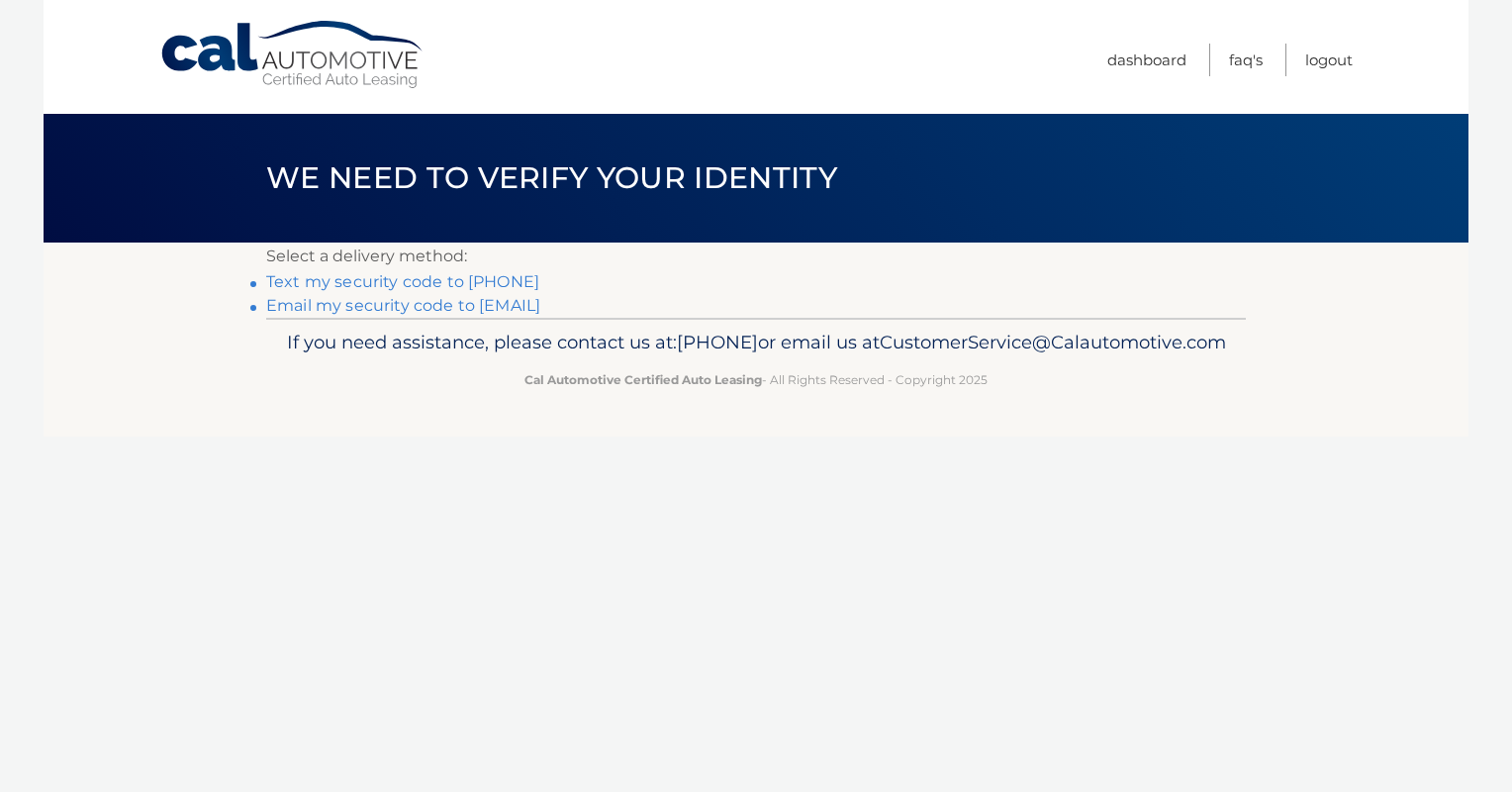 scroll, scrollTop: 0, scrollLeft: 0, axis: both 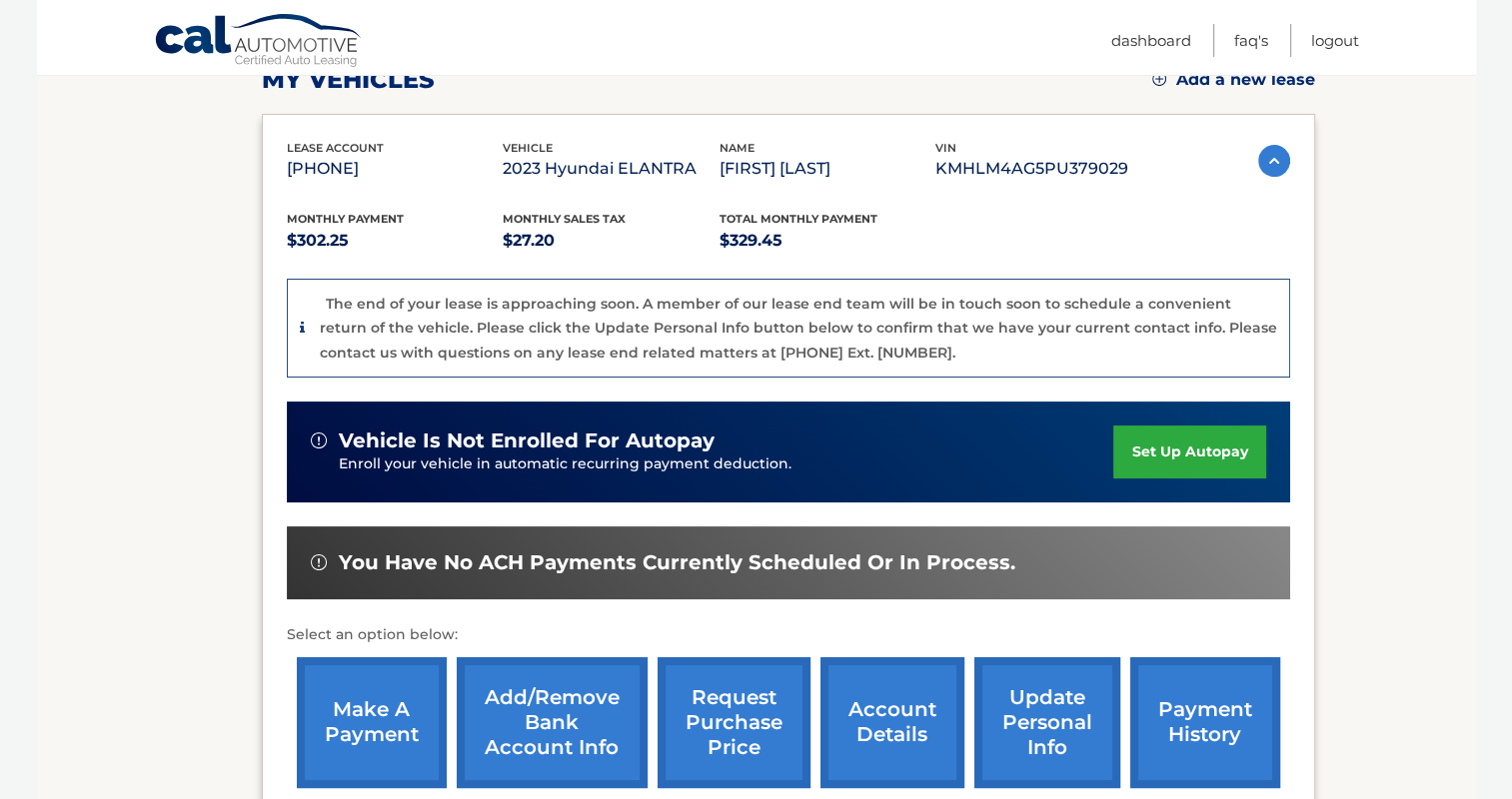 click on "make a payment" at bounding box center [372, 722] 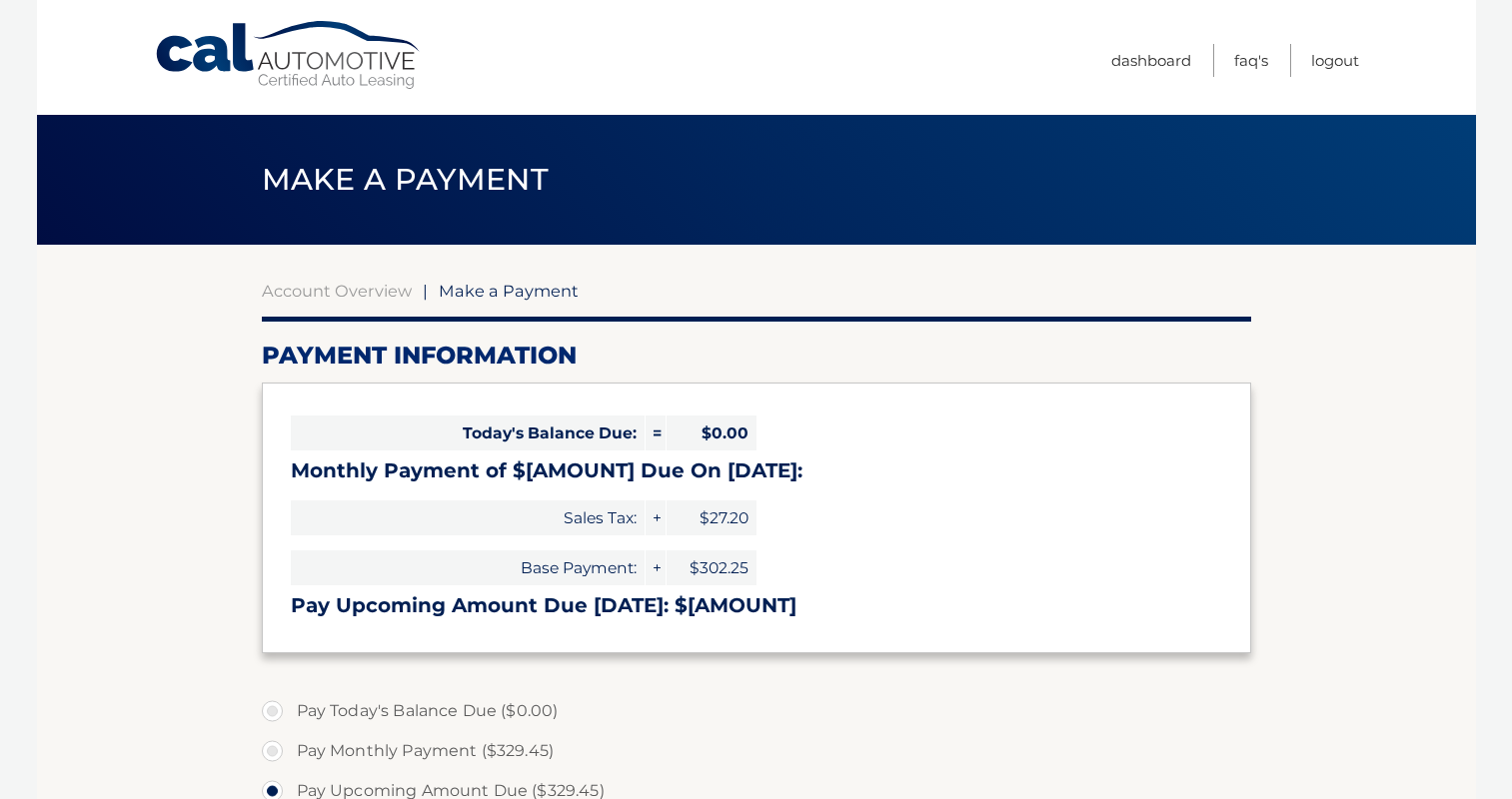 select on "M2Q2ZTM4YzQtZTQ2OC00MTUwLWI0YzQtYzlmNDJkYWU0MTdl" 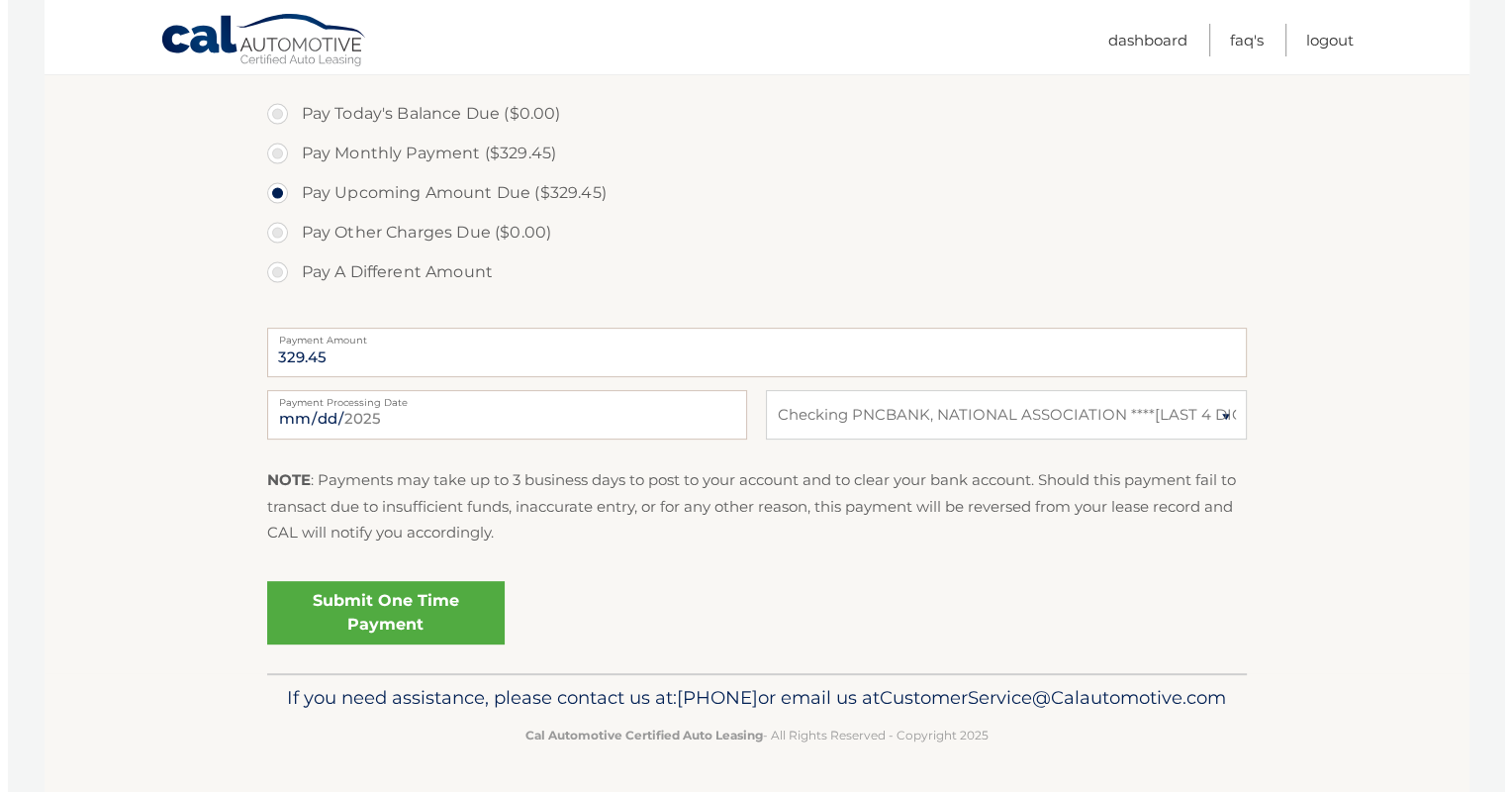 scroll, scrollTop: 594, scrollLeft: 0, axis: vertical 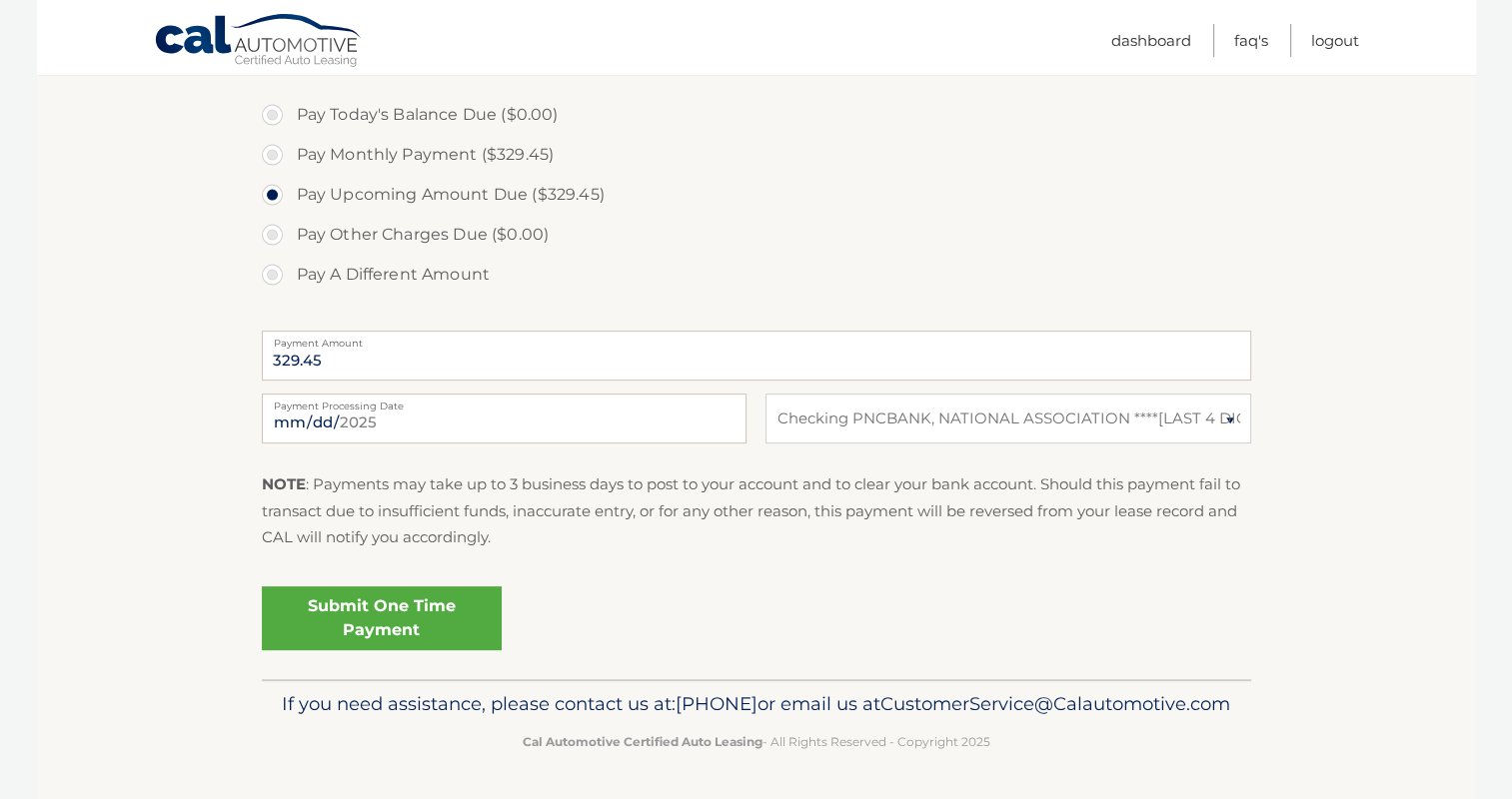 click on "Submit One Time Payment" at bounding box center [382, 618] 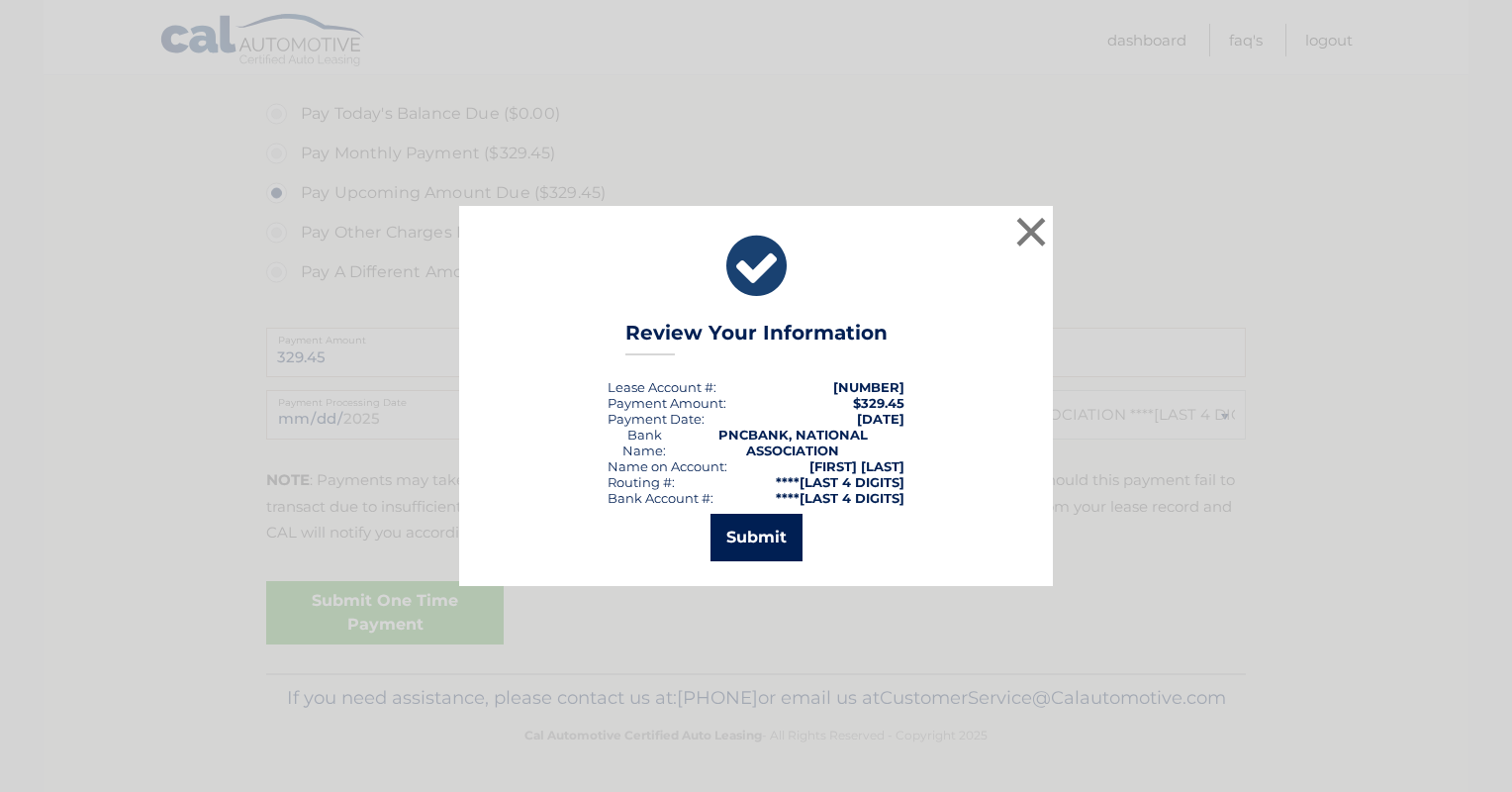 click on "Submit" at bounding box center (756, 538) 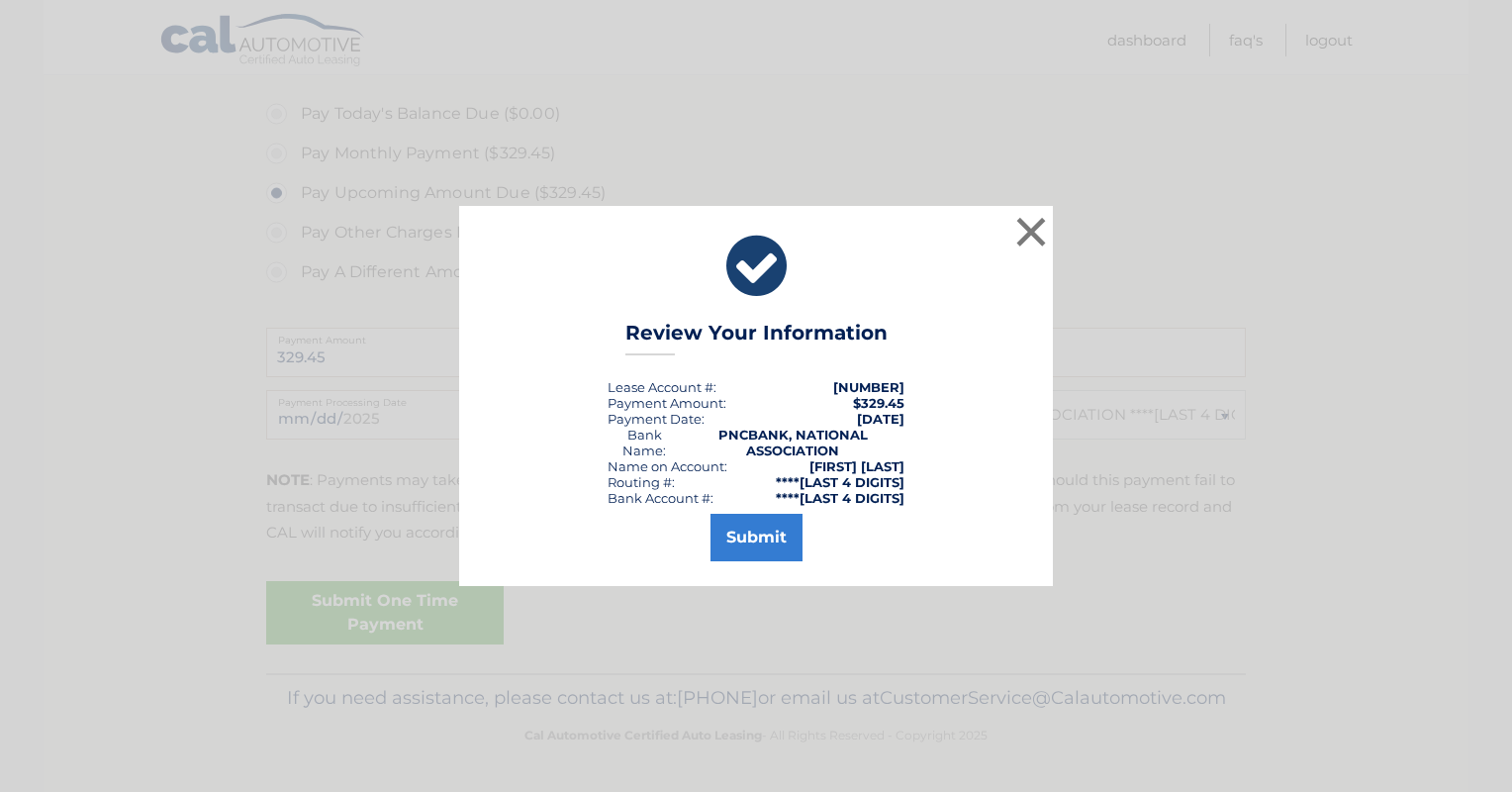 scroll, scrollTop: 550, scrollLeft: 0, axis: vertical 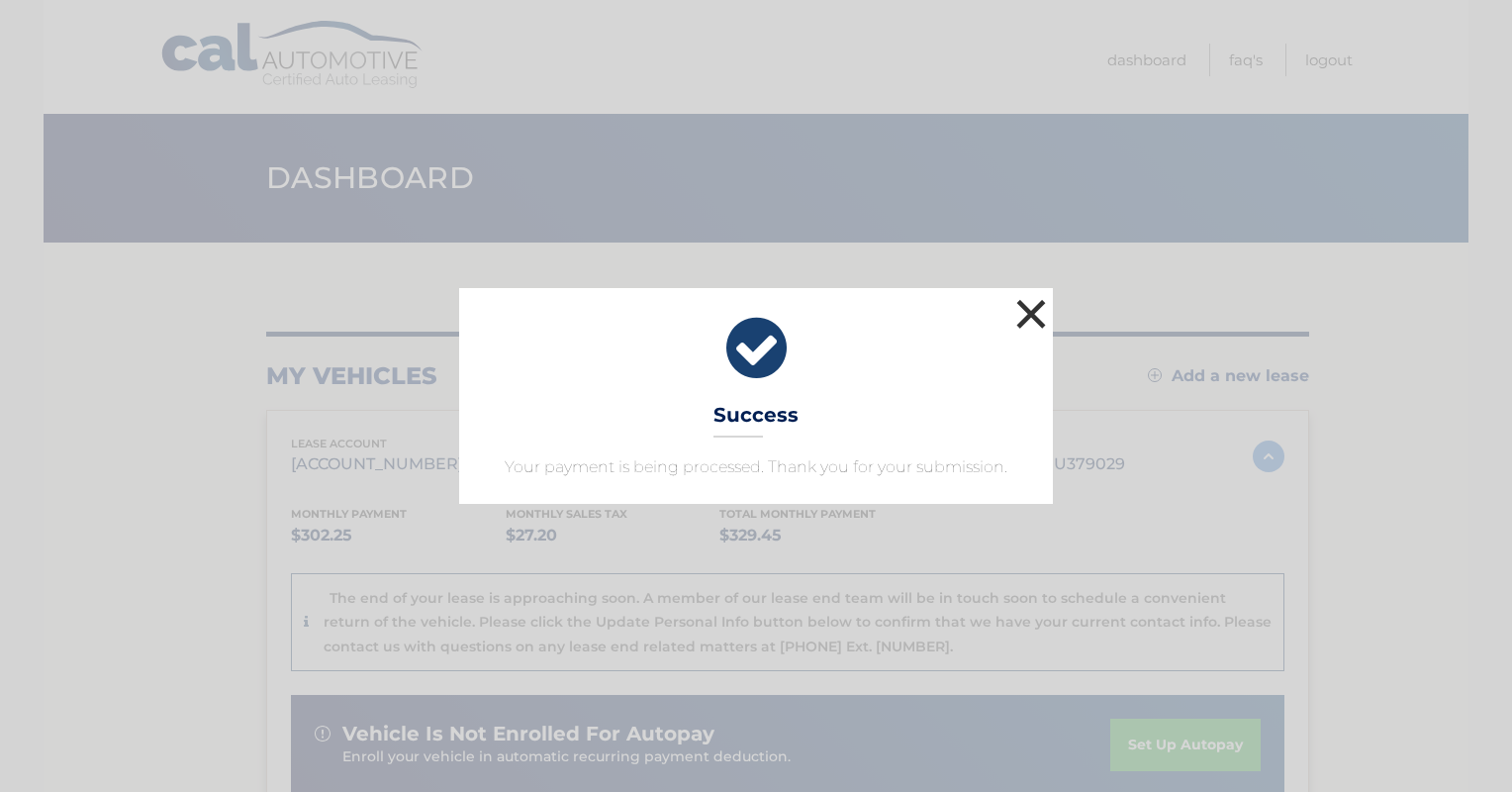 click on "×" at bounding box center (1031, 314) 